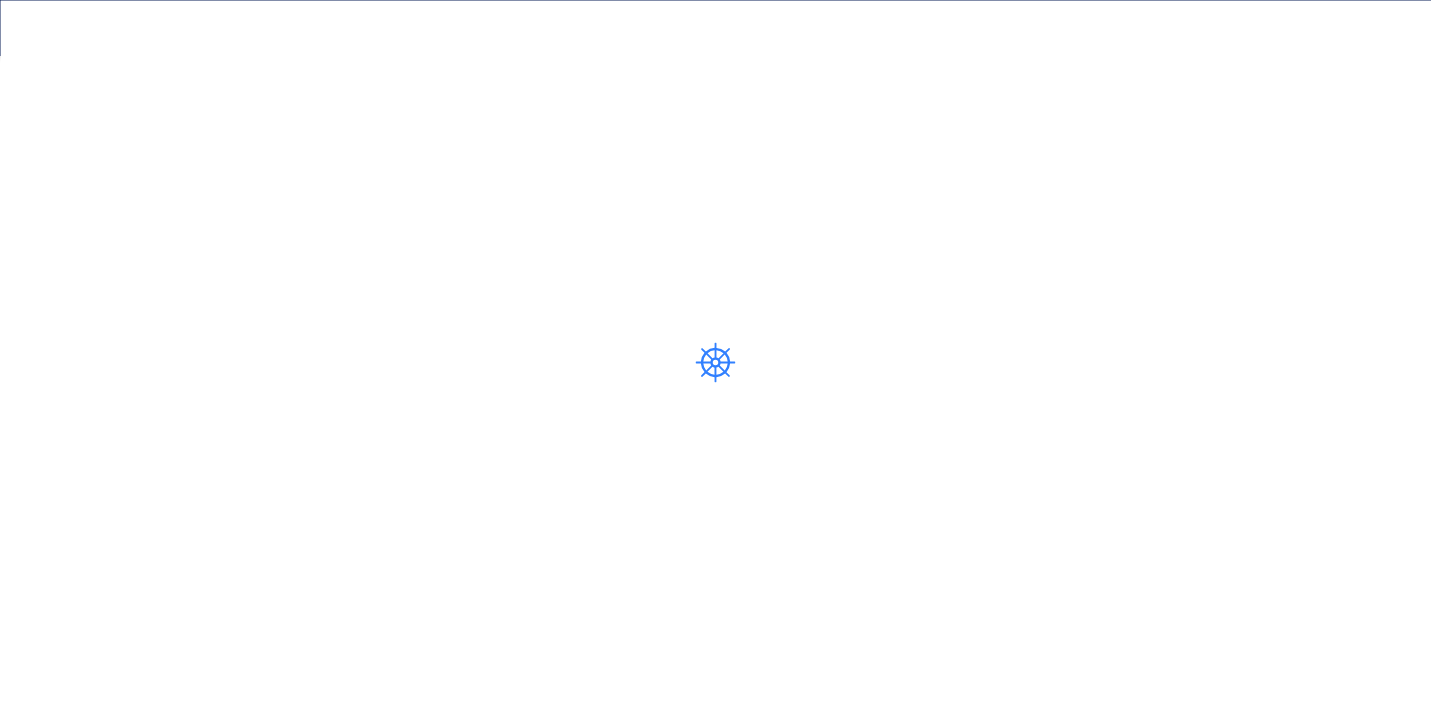 scroll, scrollTop: 0, scrollLeft: 0, axis: both 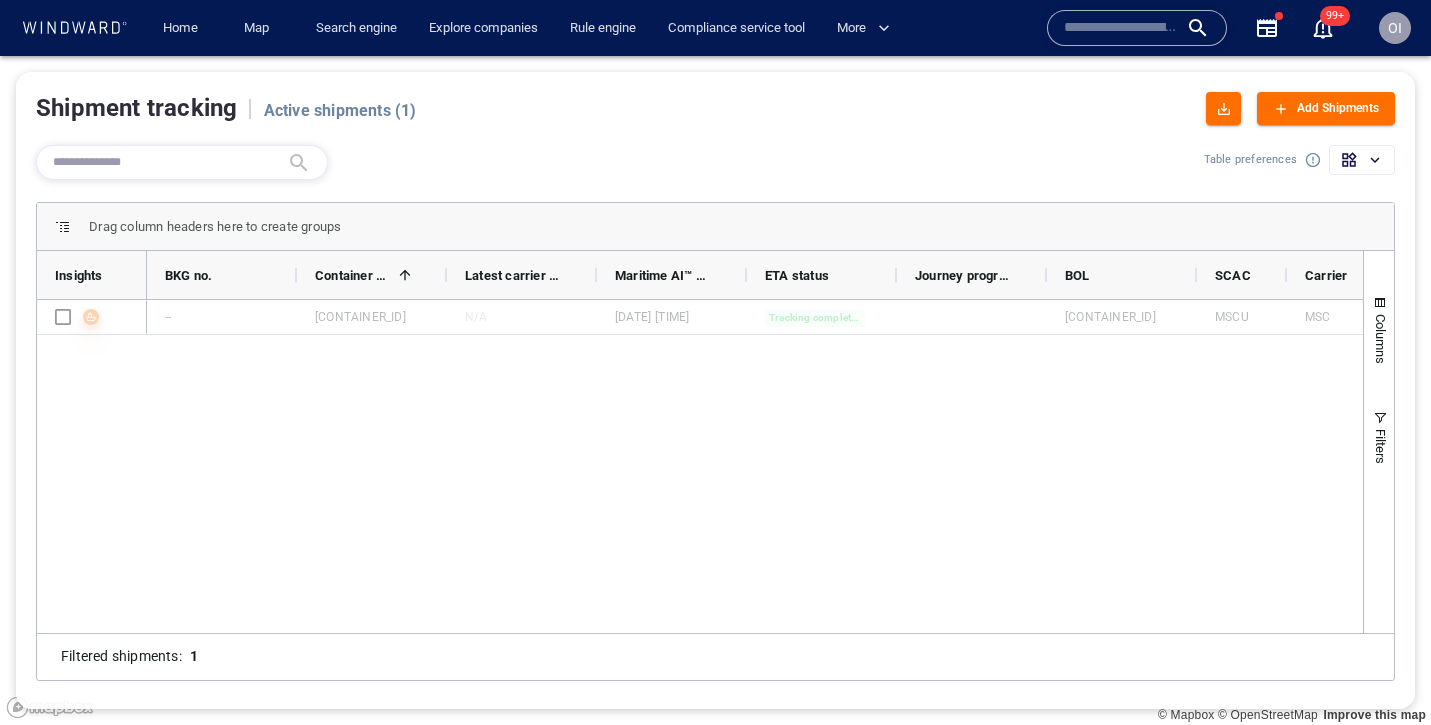 click on "OI" at bounding box center [1395, 28] 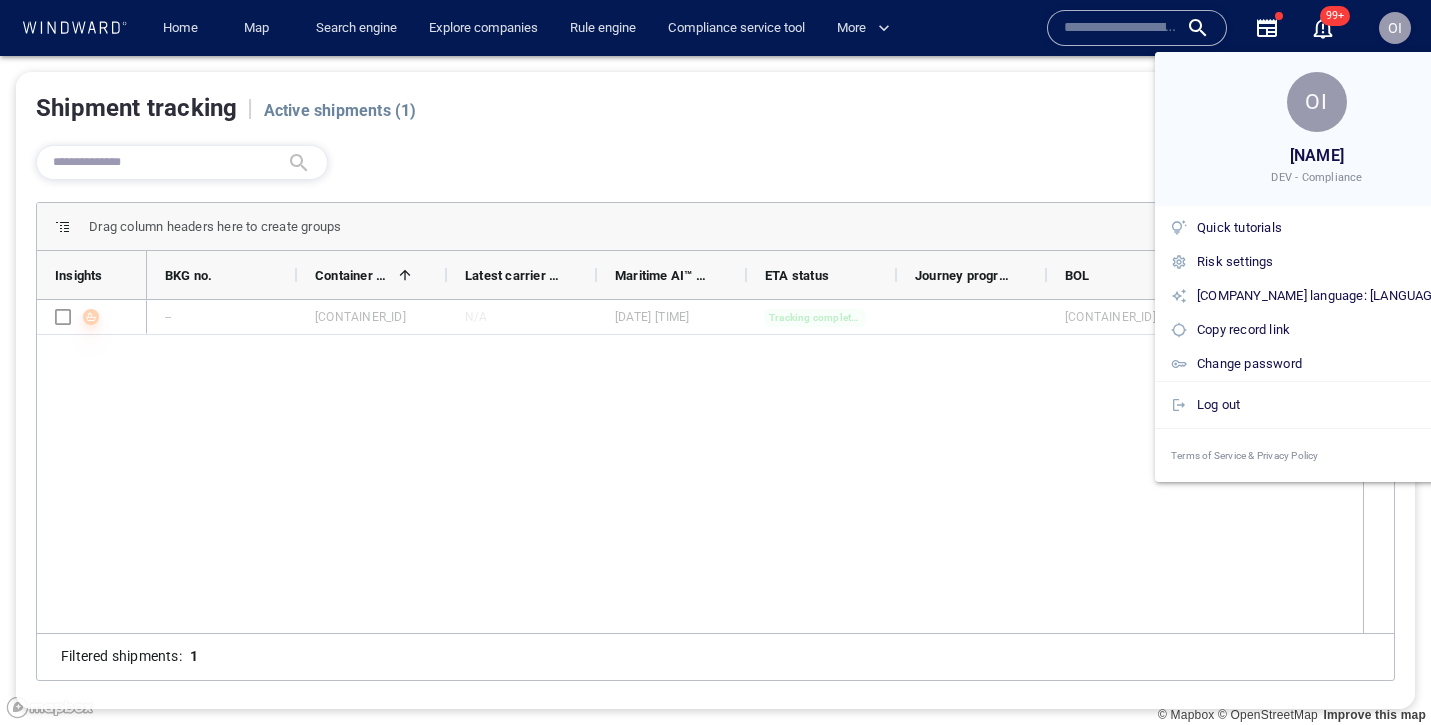 click at bounding box center [715, 362] 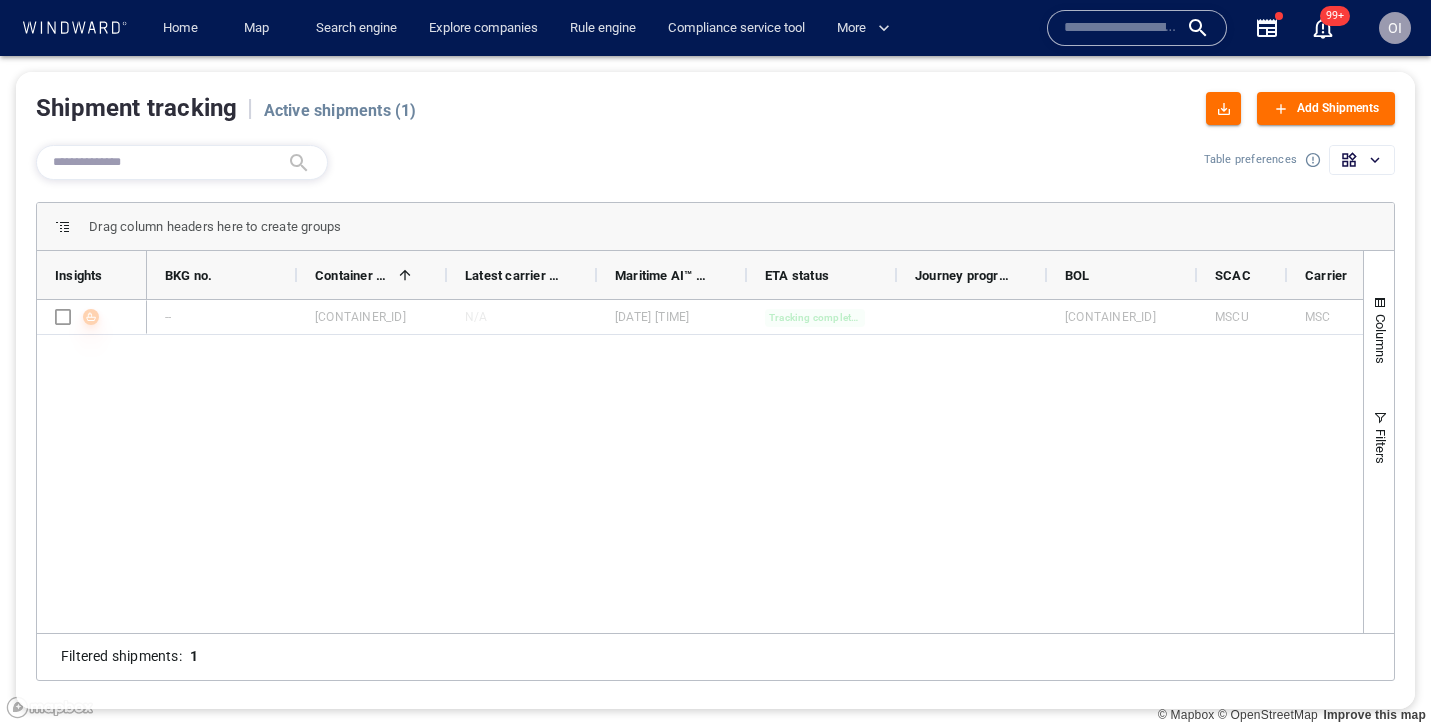 click on "OI" at bounding box center [1395, 28] 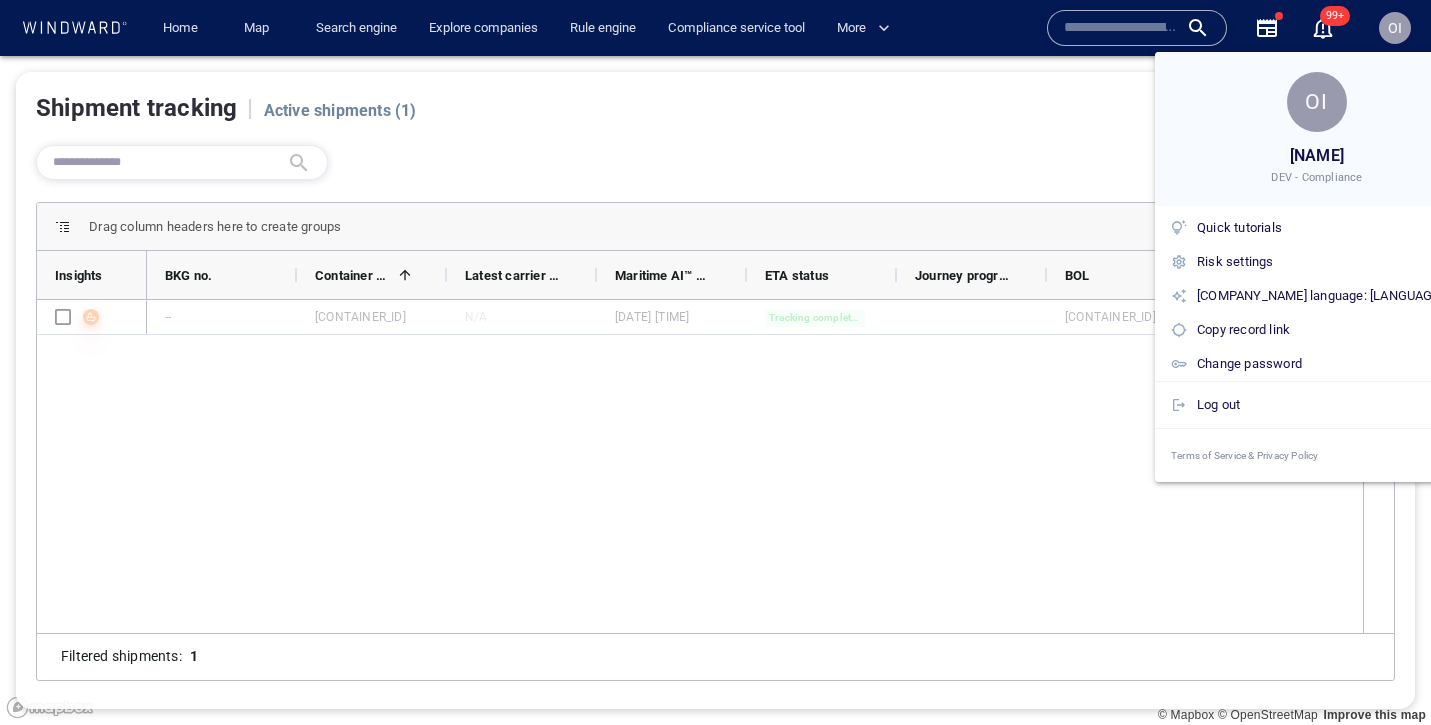 click at bounding box center (715, 362) 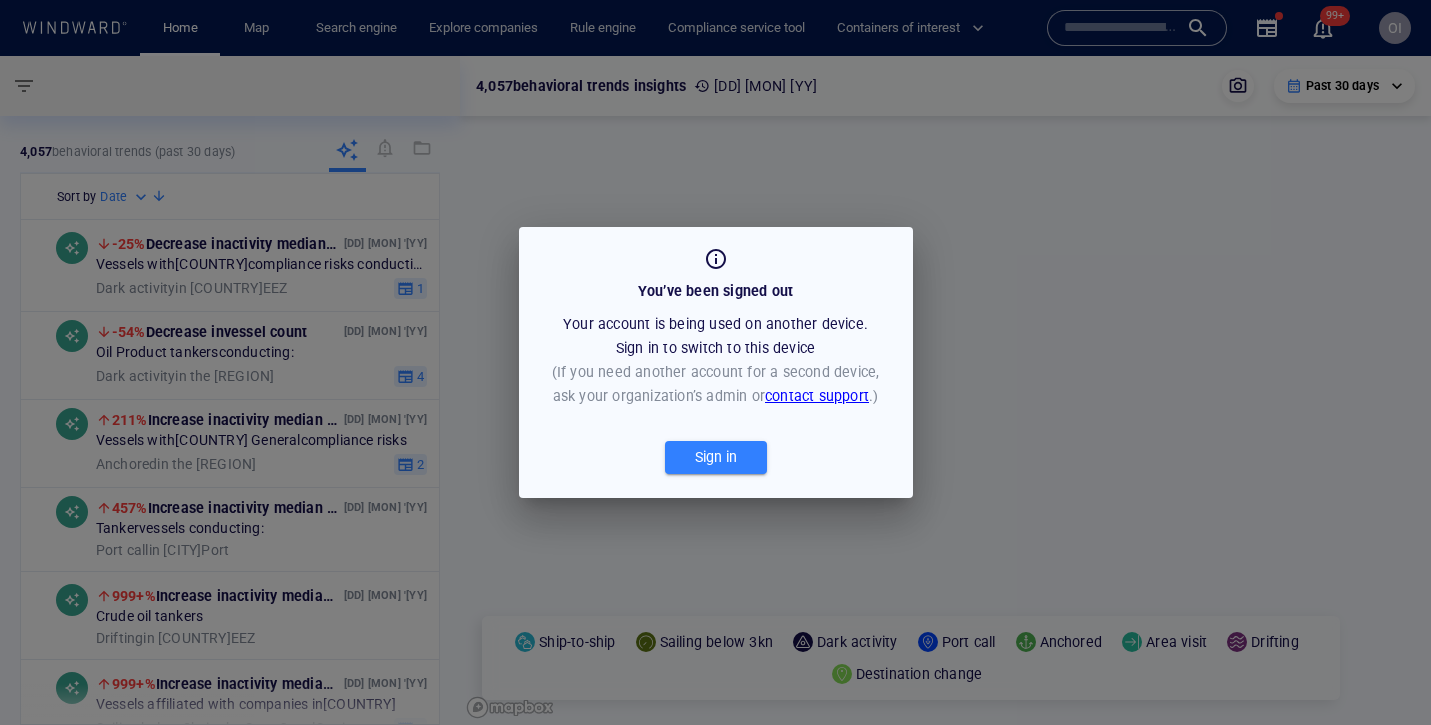 scroll, scrollTop: 0, scrollLeft: 0, axis: both 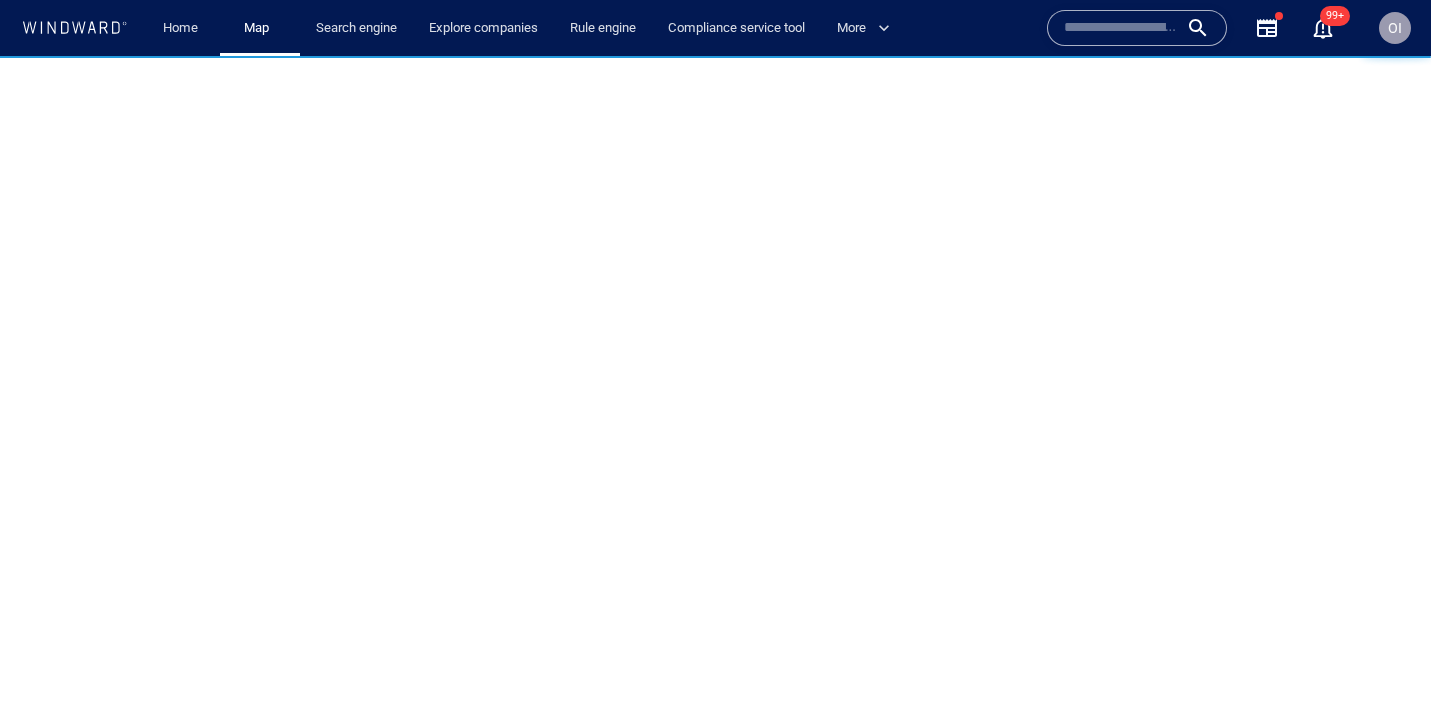 click at bounding box center (1121, 28) 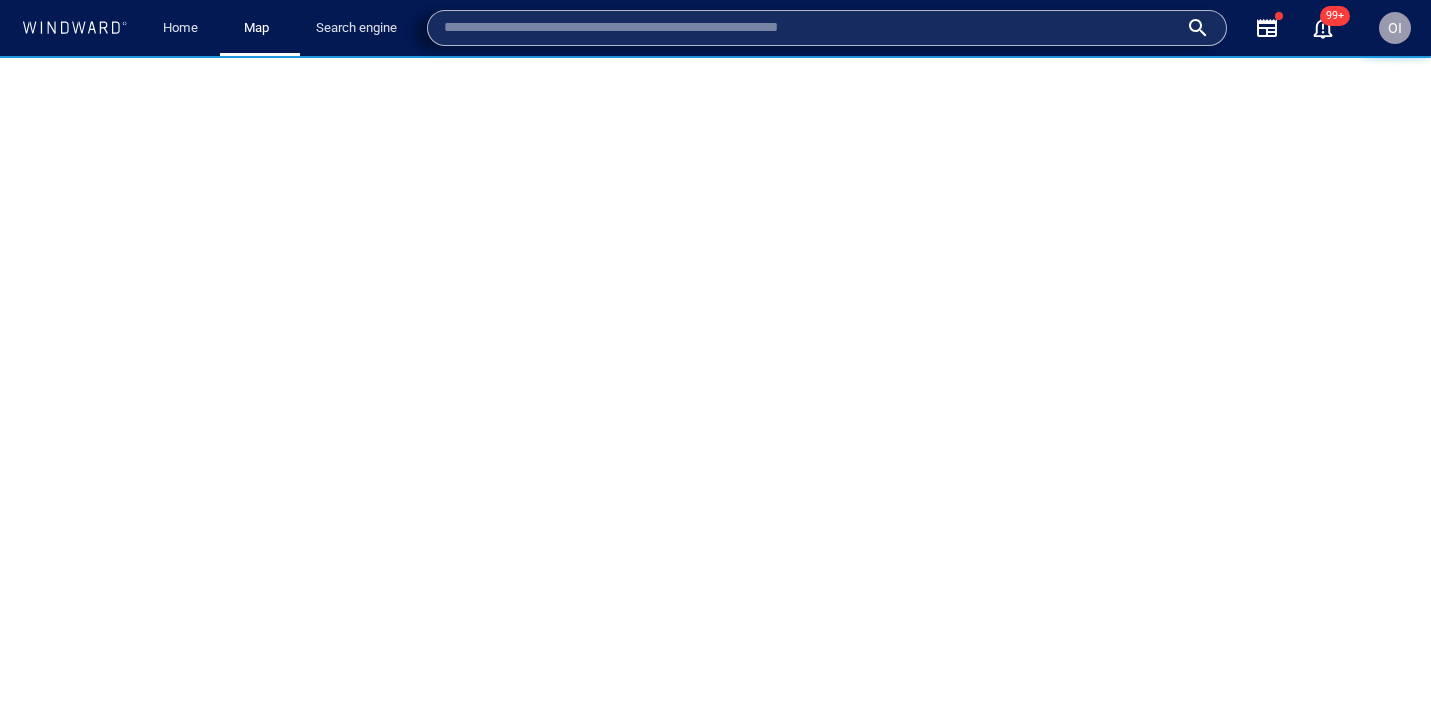 paste on "*******" 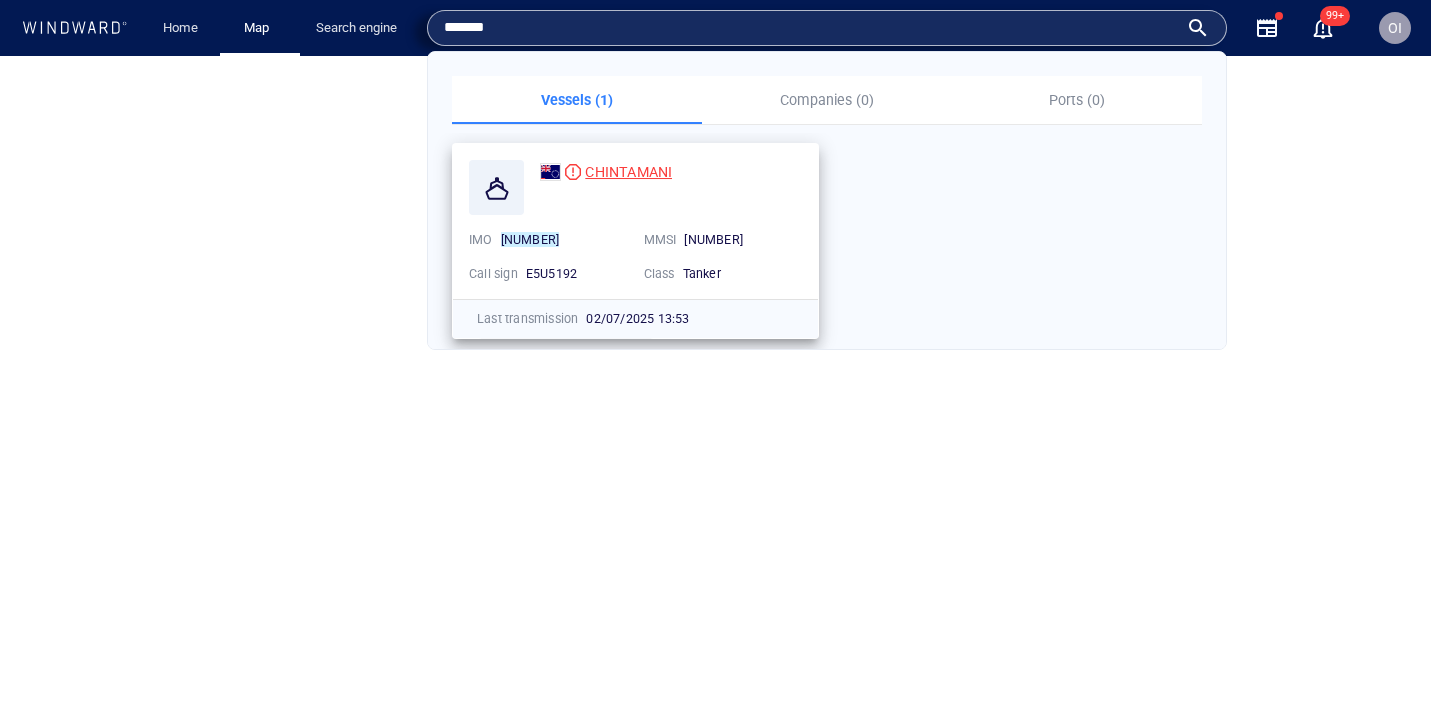 type on "*******" 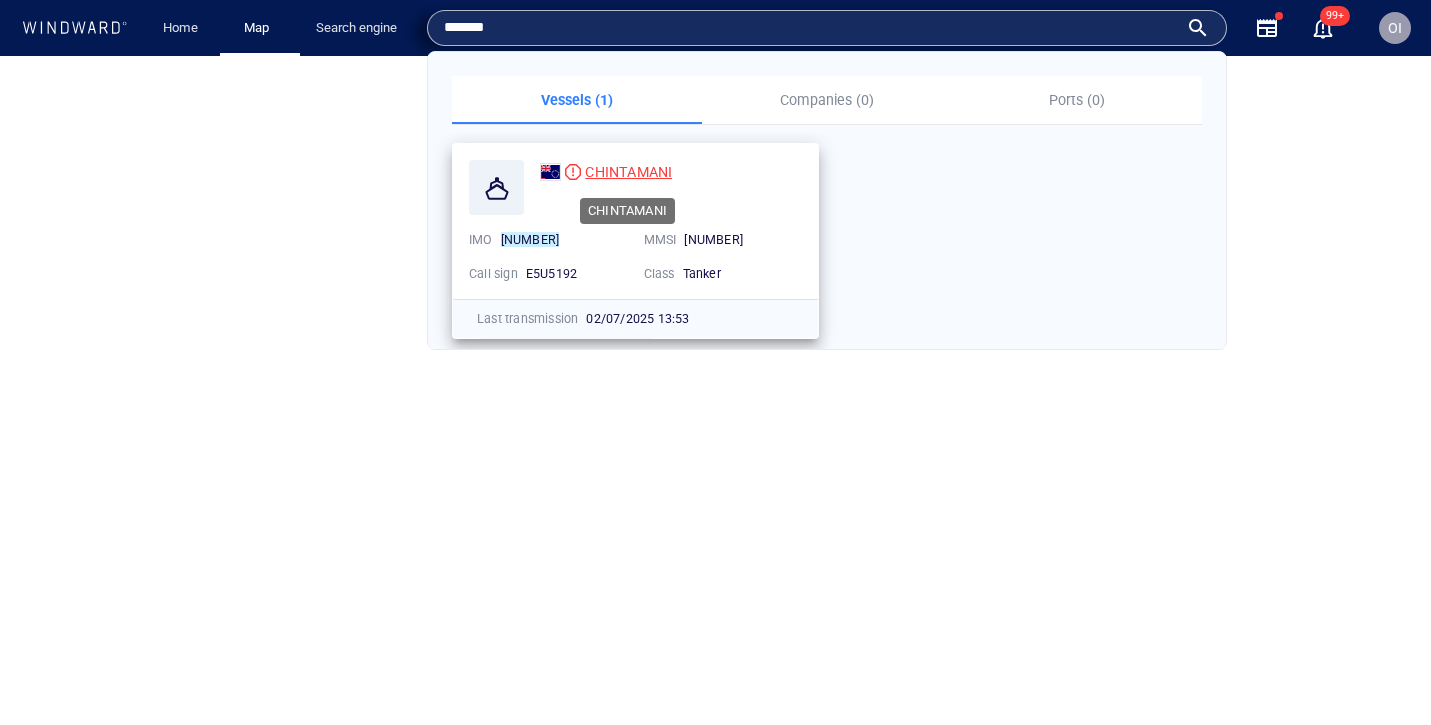 click on "CHINTAMANI" at bounding box center (628, 172) 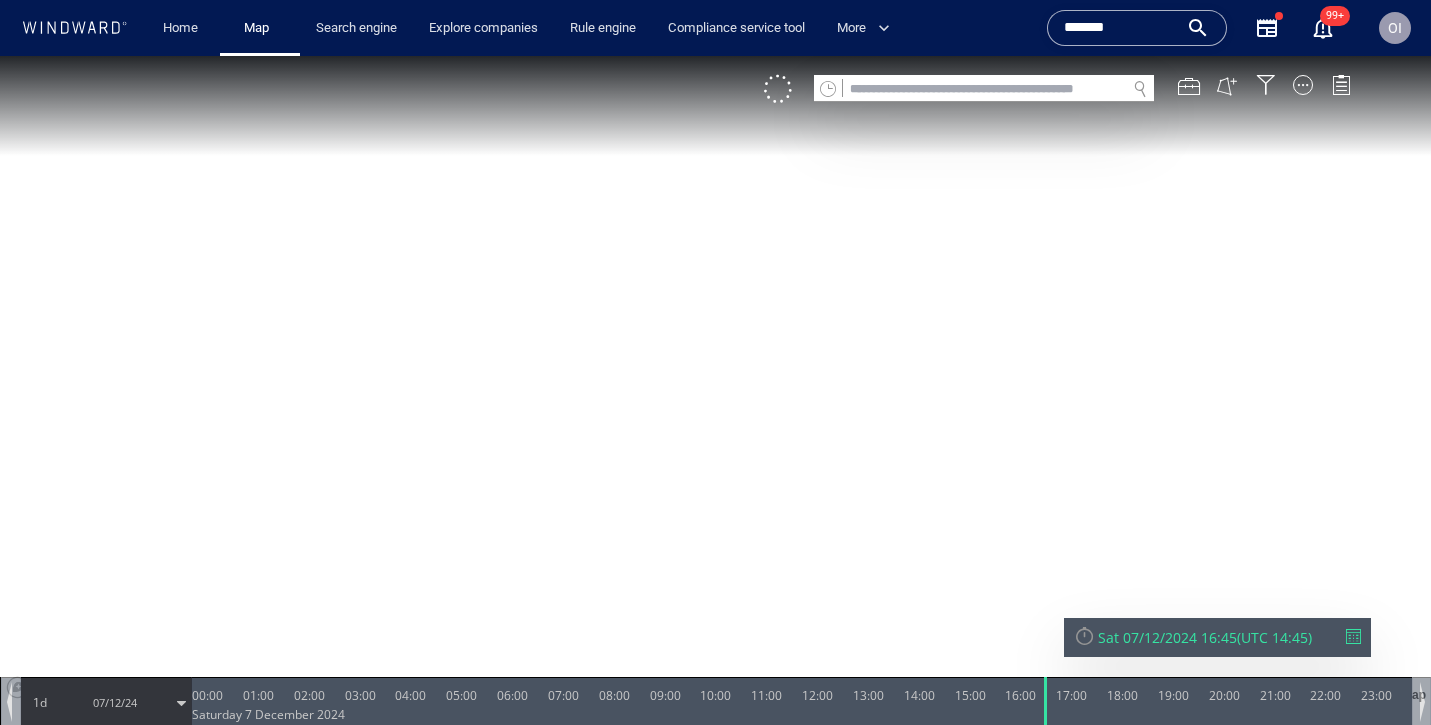scroll, scrollTop: 0, scrollLeft: 0, axis: both 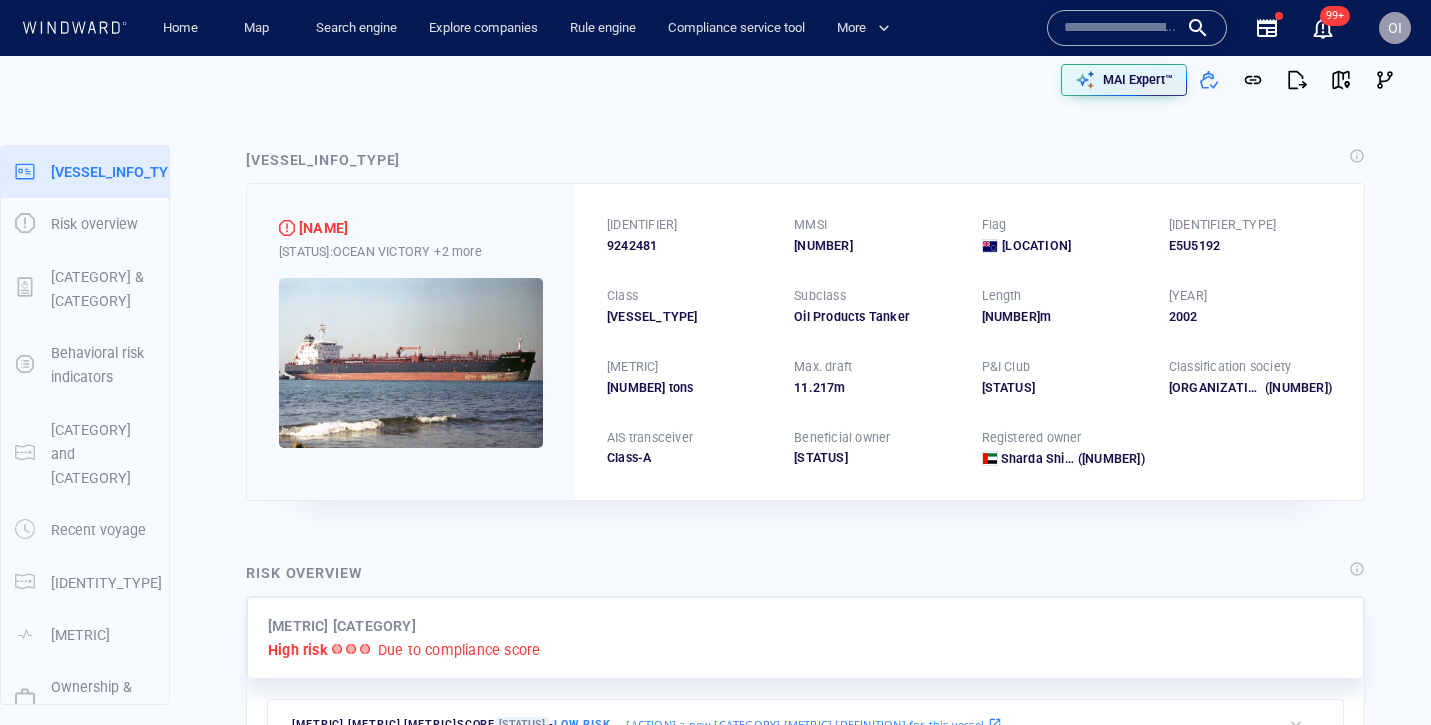 click on "Vessel details" at bounding box center [805, 161] 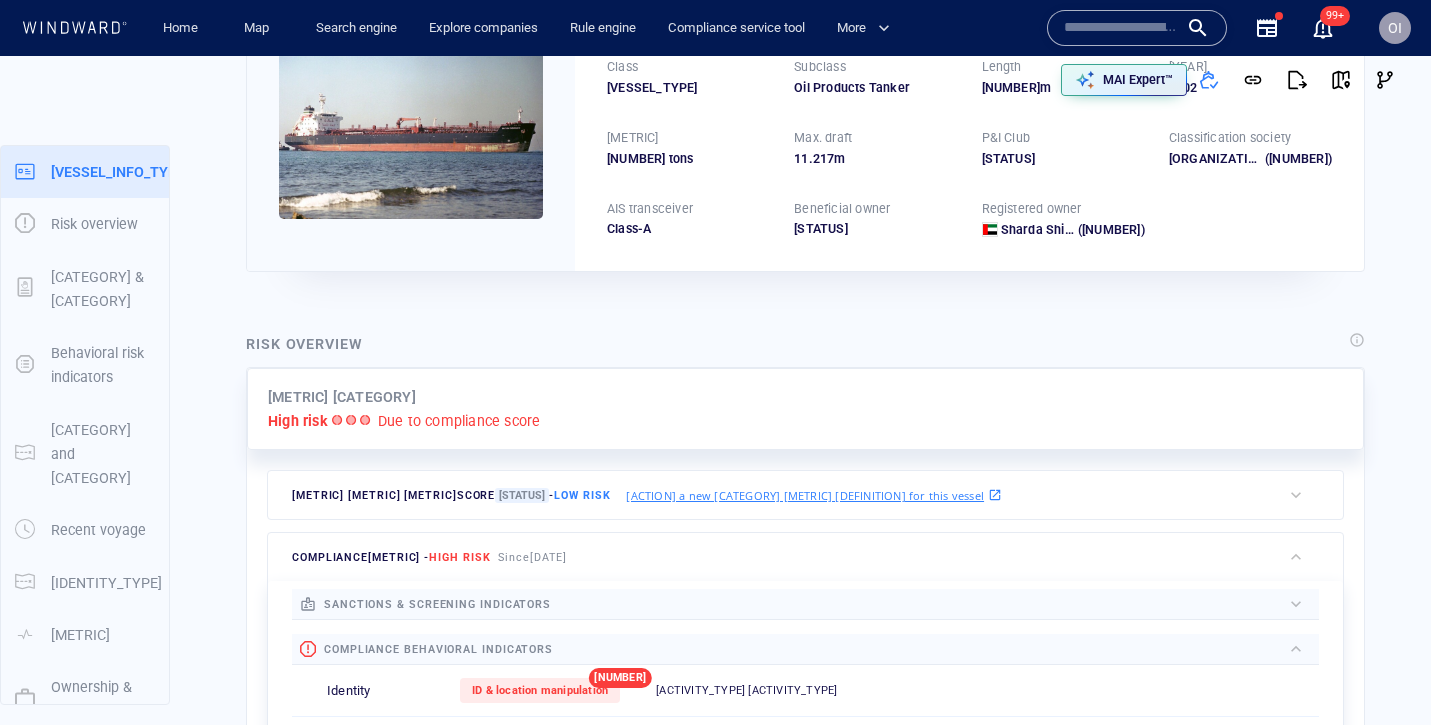 scroll, scrollTop: 52, scrollLeft: 0, axis: vertical 